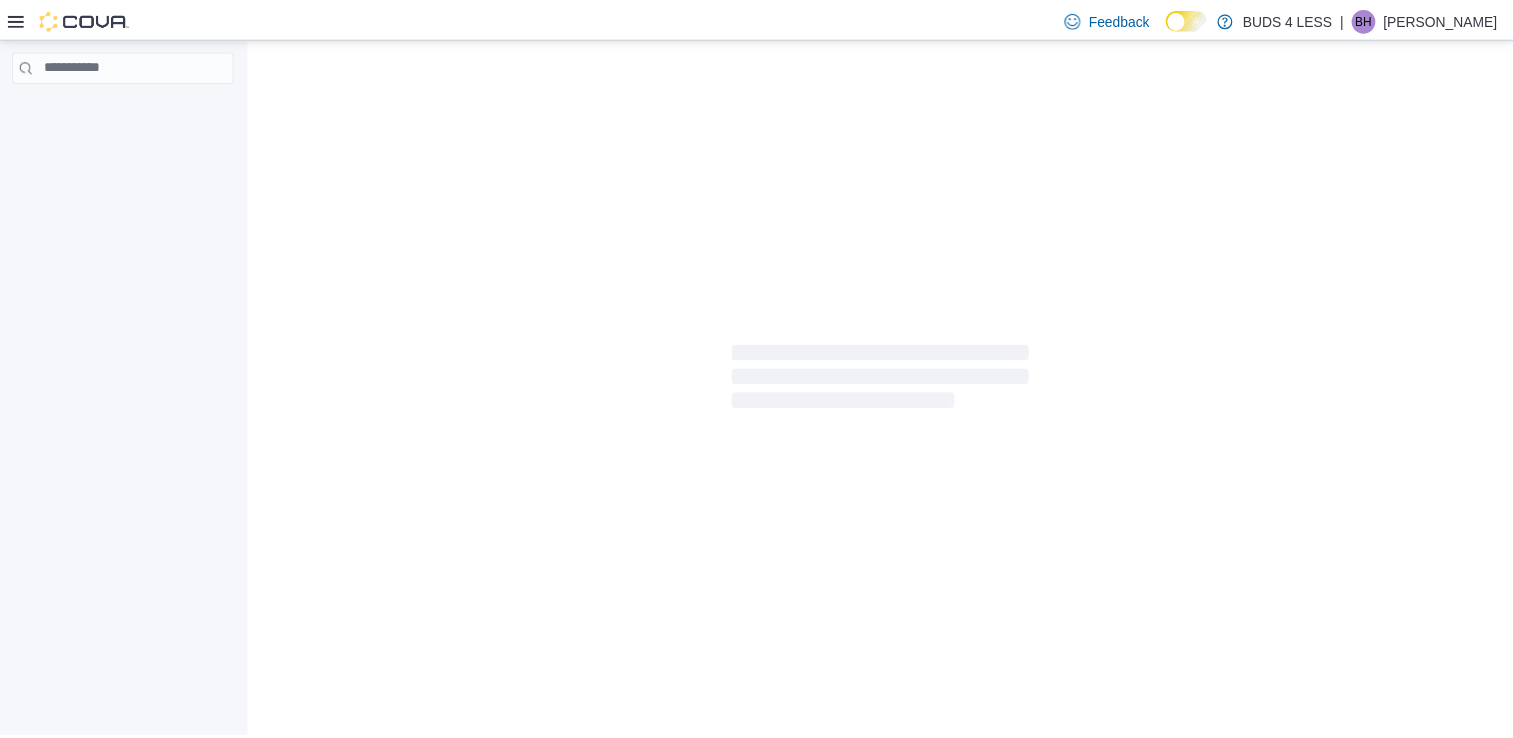 scroll, scrollTop: 0, scrollLeft: 0, axis: both 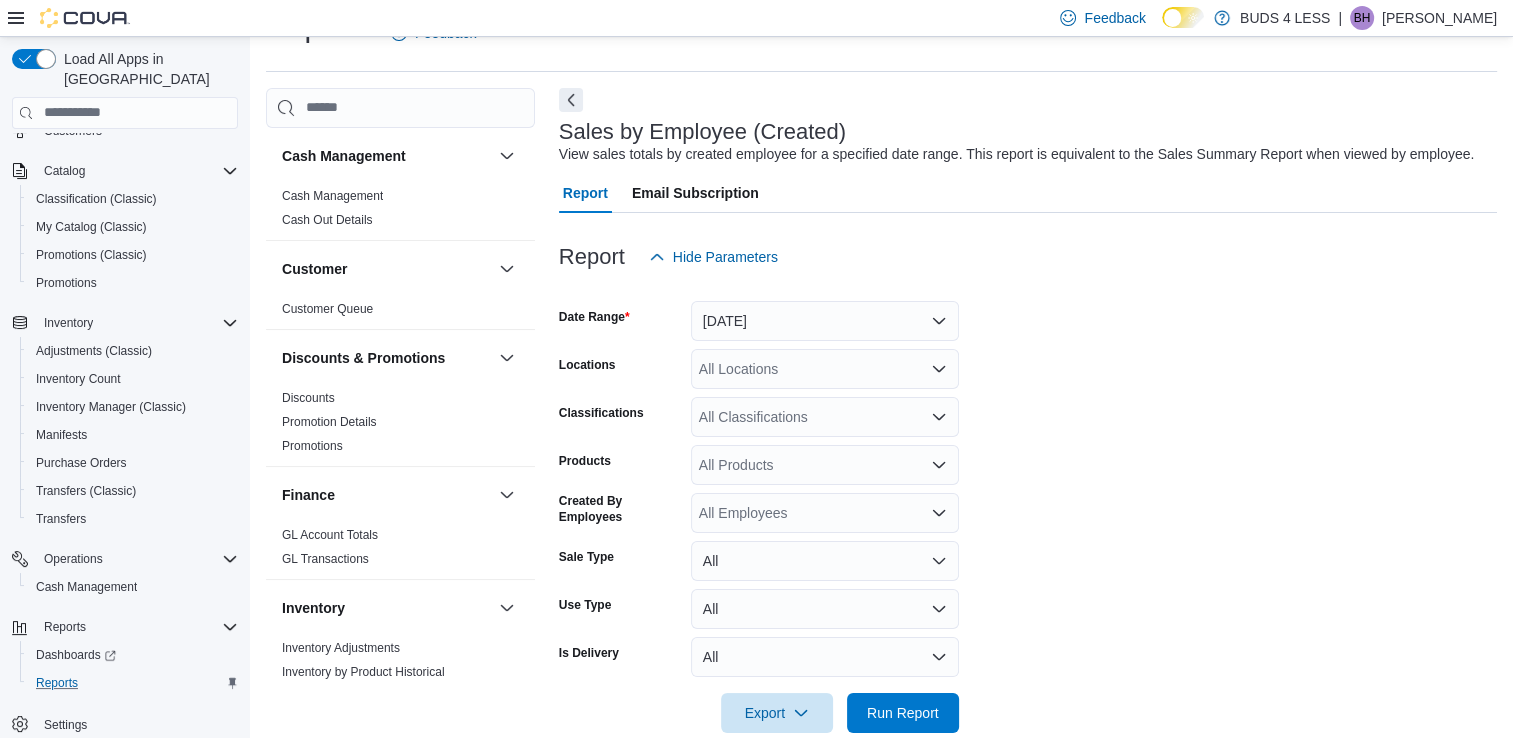 click on "Reports" at bounding box center [133, 683] 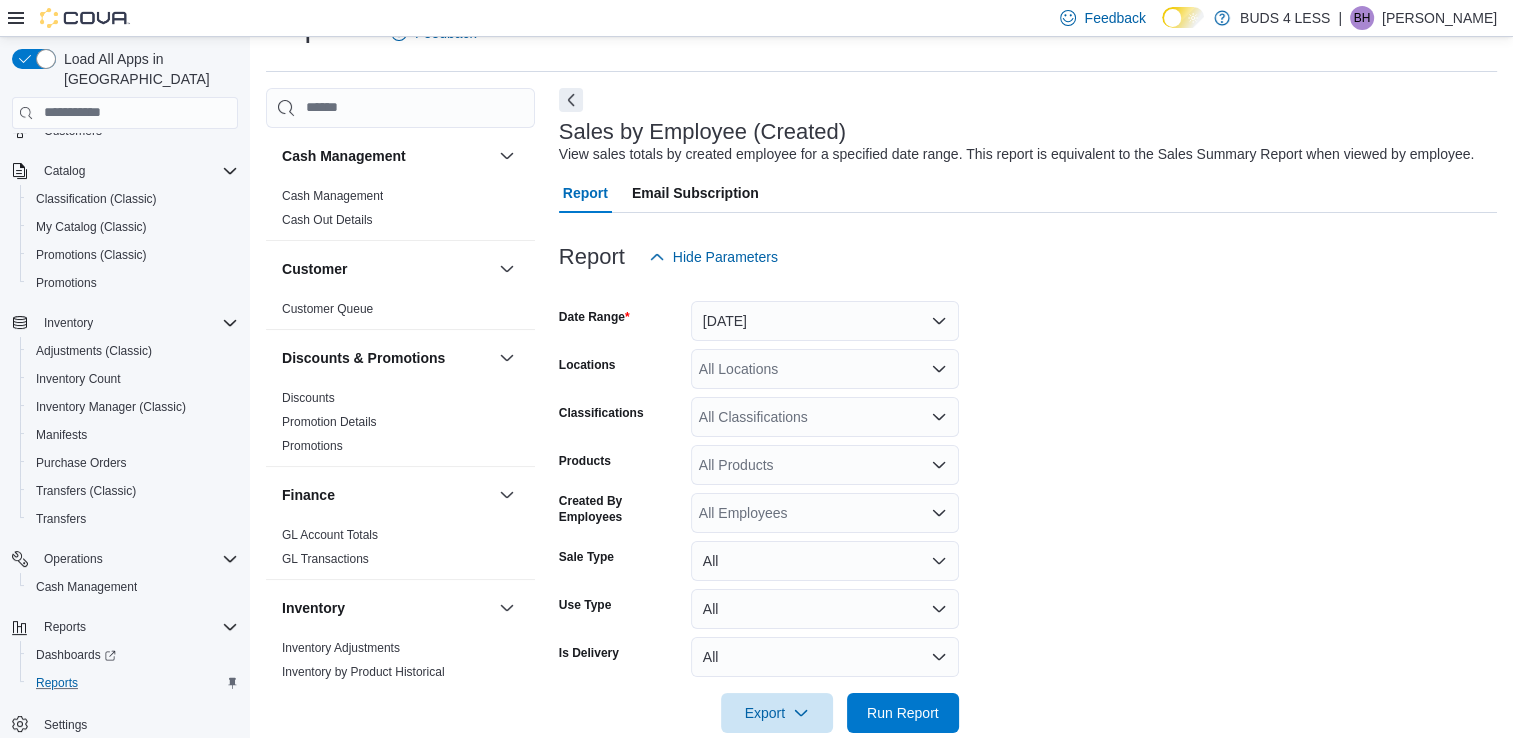 scroll, scrollTop: 484, scrollLeft: 0, axis: vertical 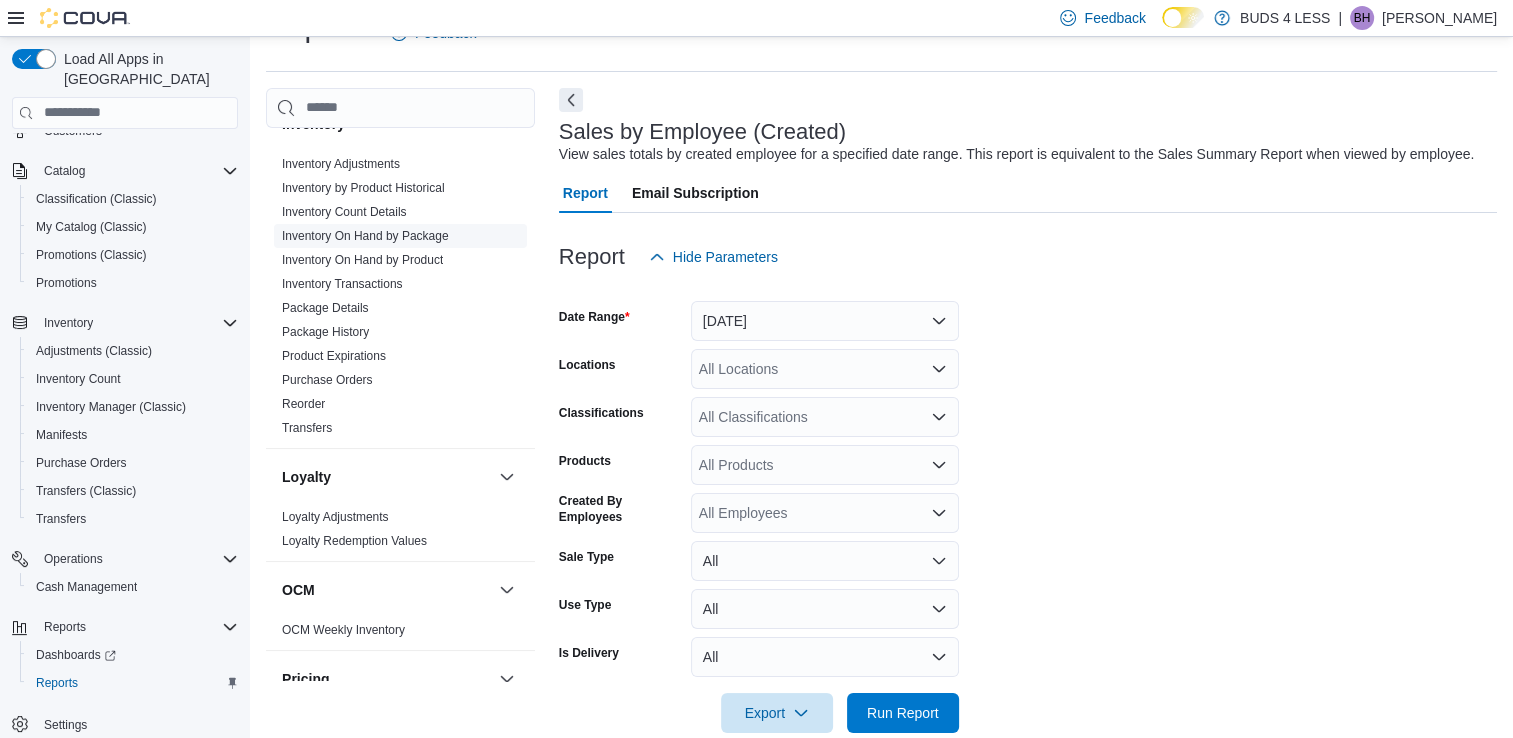 click on "Inventory On Hand by Package" at bounding box center (365, 236) 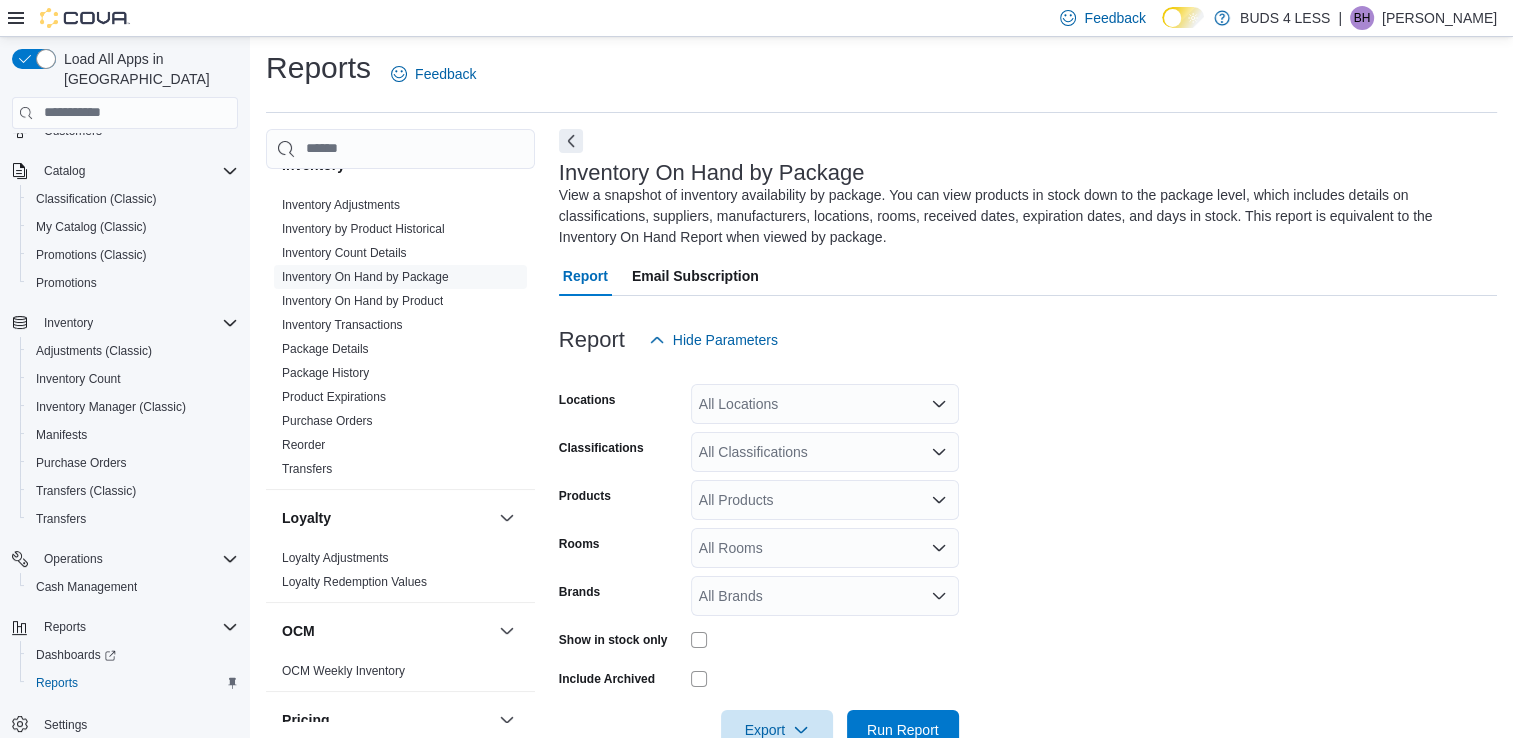 scroll, scrollTop: 56, scrollLeft: 0, axis: vertical 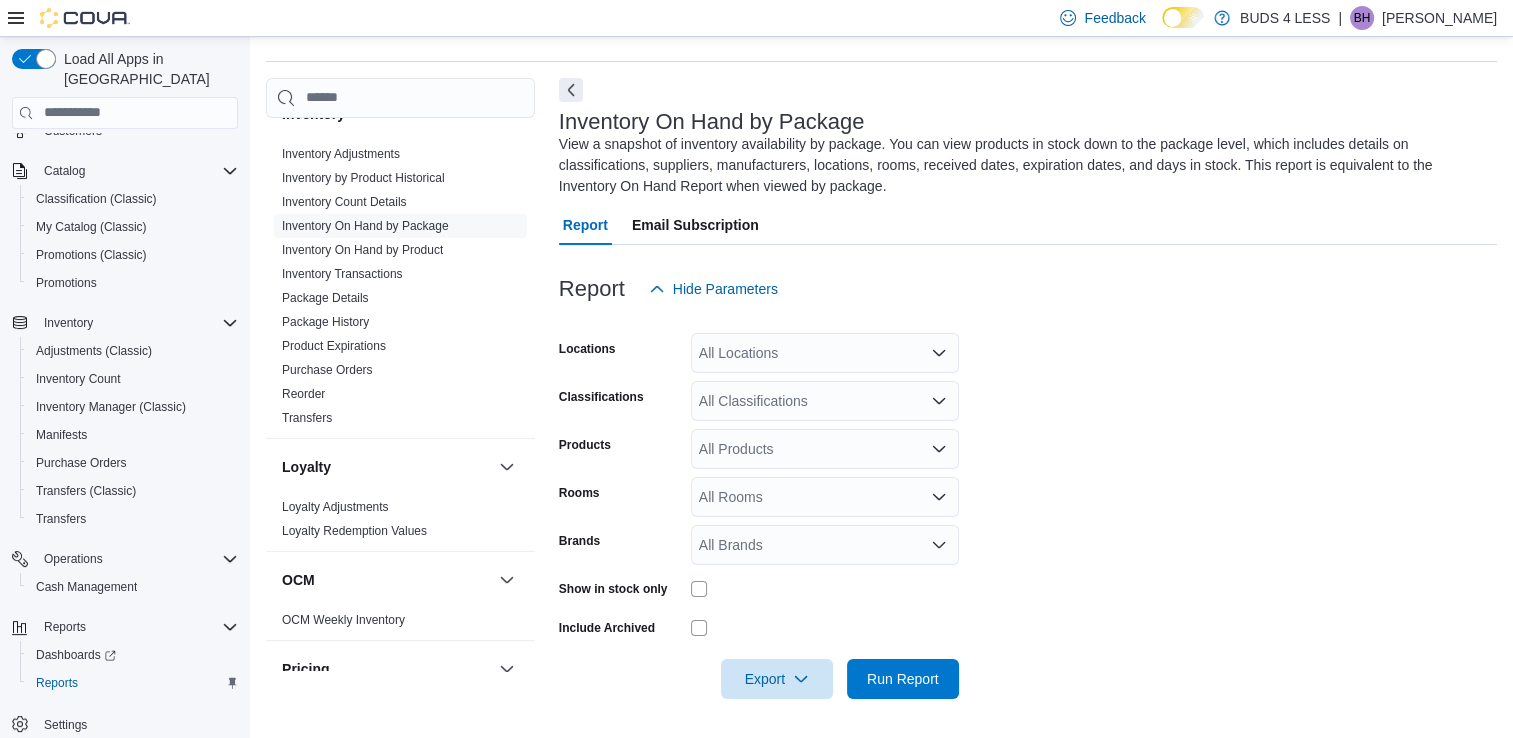click on "All Locations" at bounding box center (825, 353) 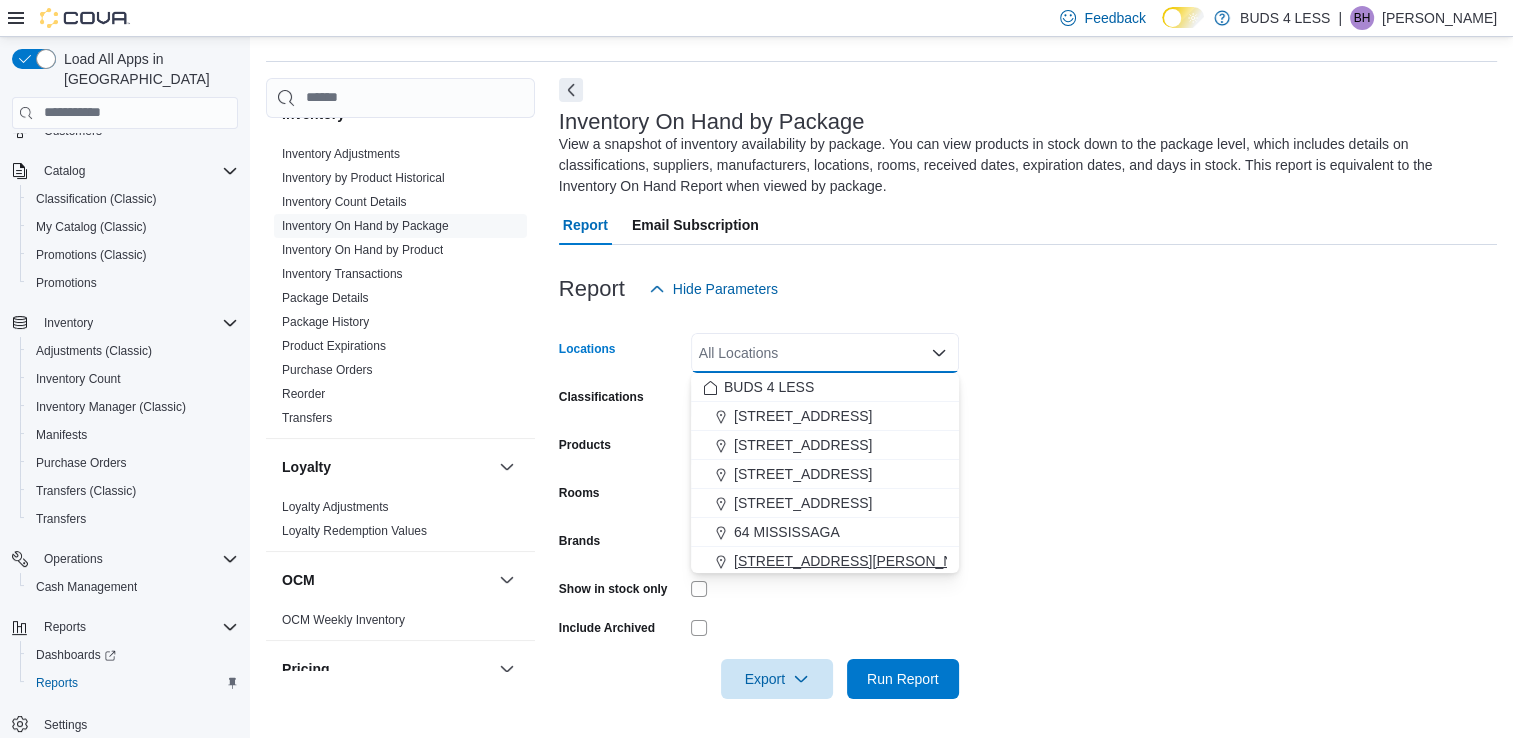 click on "[STREET_ADDRESS][PERSON_NAME]" at bounding box center [825, 561] 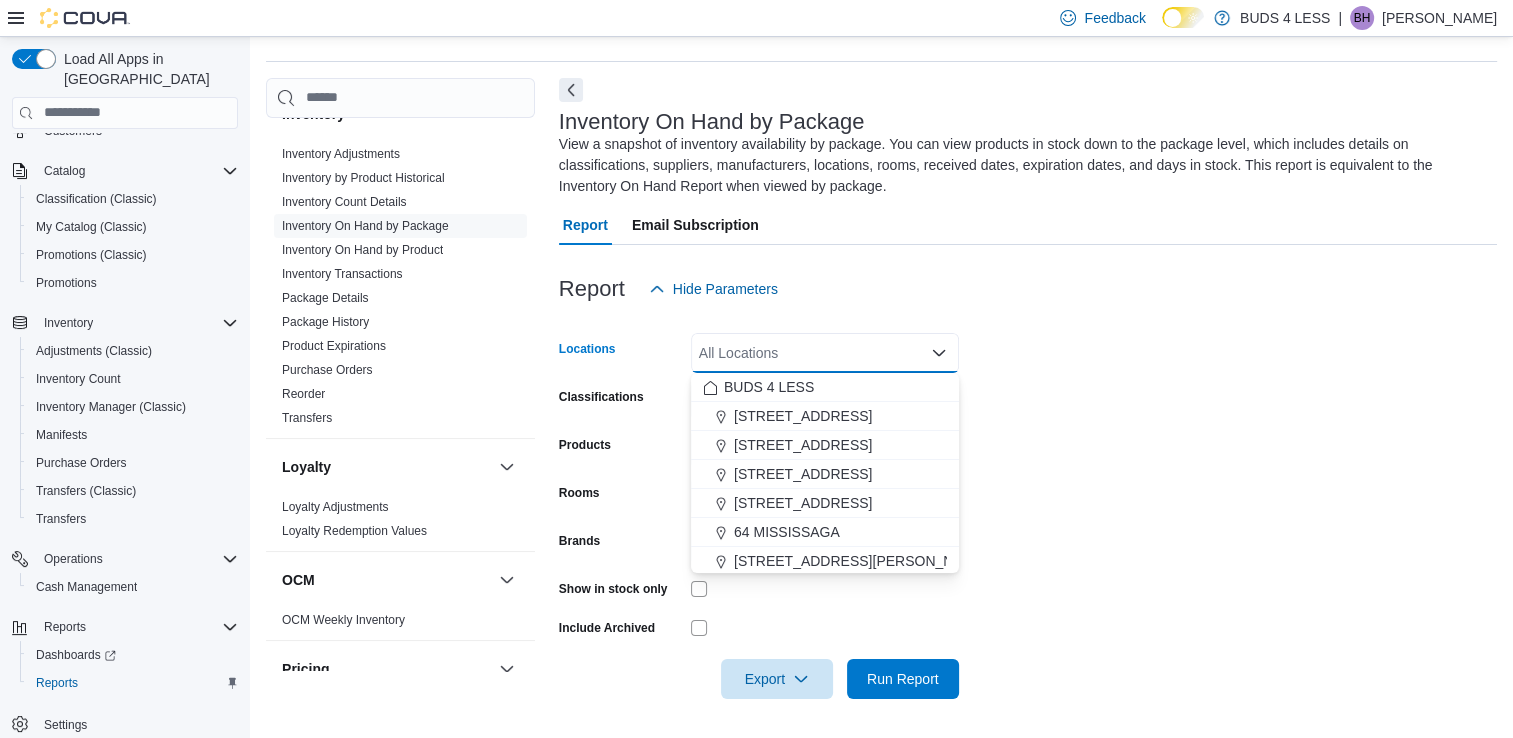 scroll, scrollTop: 3, scrollLeft: 0, axis: vertical 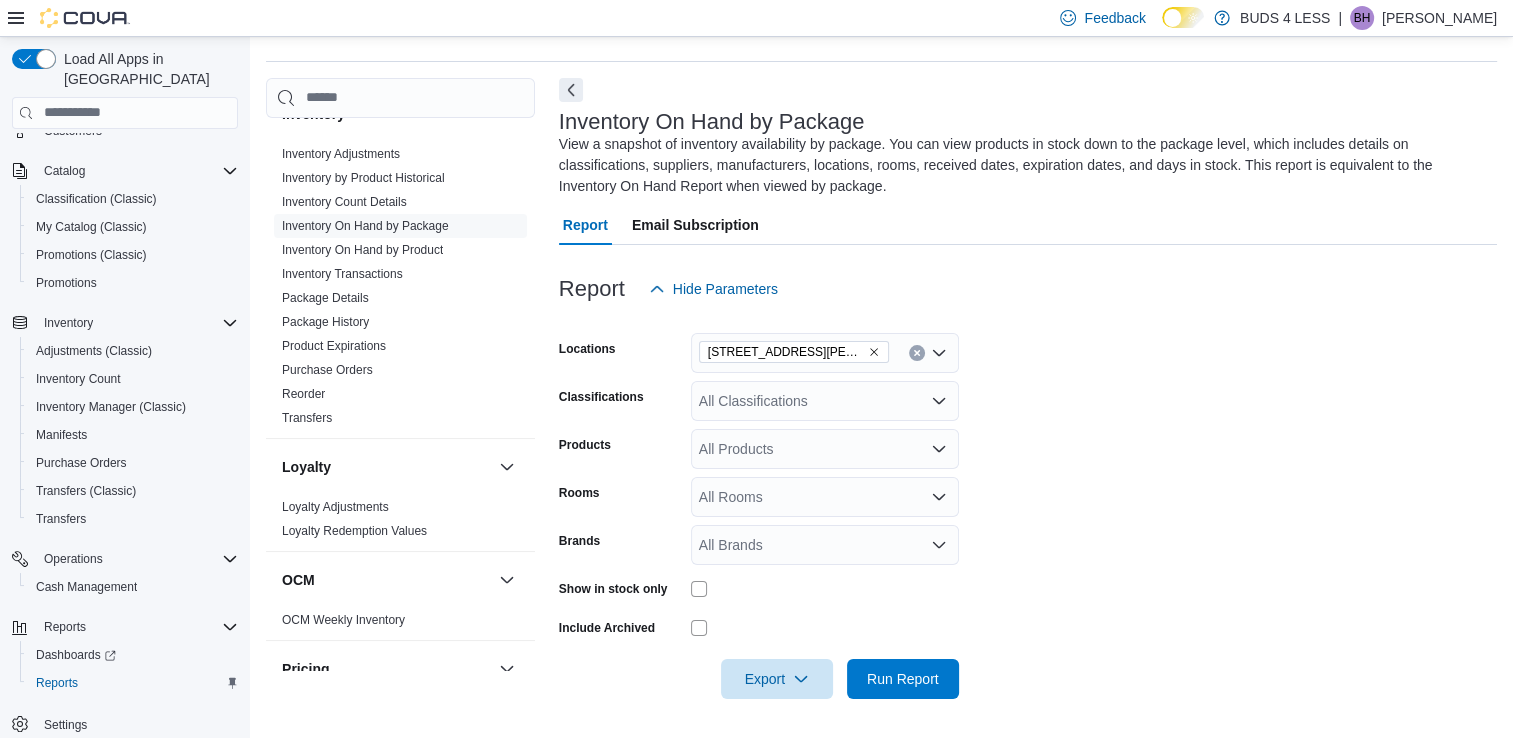click on "Locations [STREET_ADDRESS][PERSON_NAME] Classifications All Classifications Products All Products Rooms All Rooms Brands All Brands Show in stock only Include Archived Export  Run Report" at bounding box center [1028, 504] 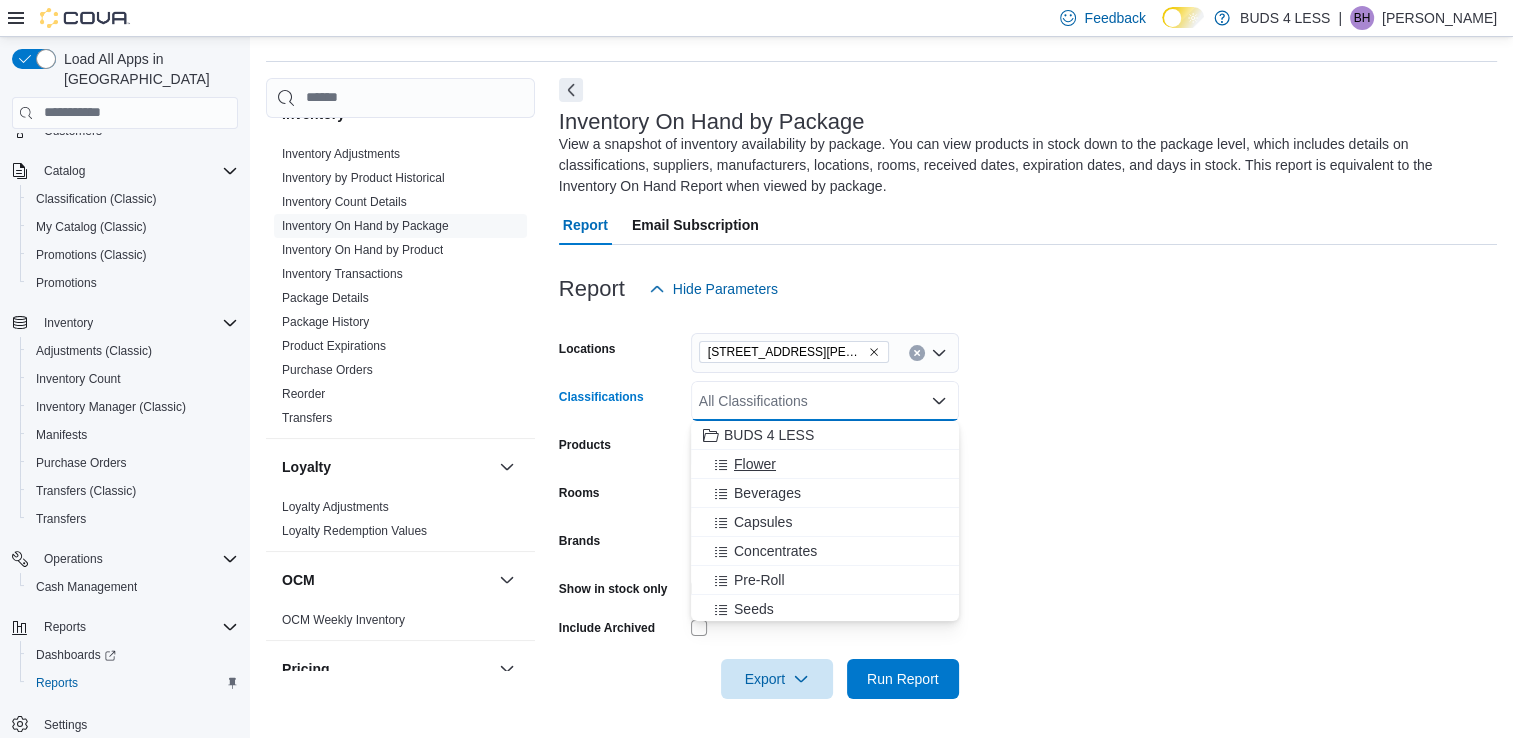 click on "Flower" at bounding box center (825, 464) 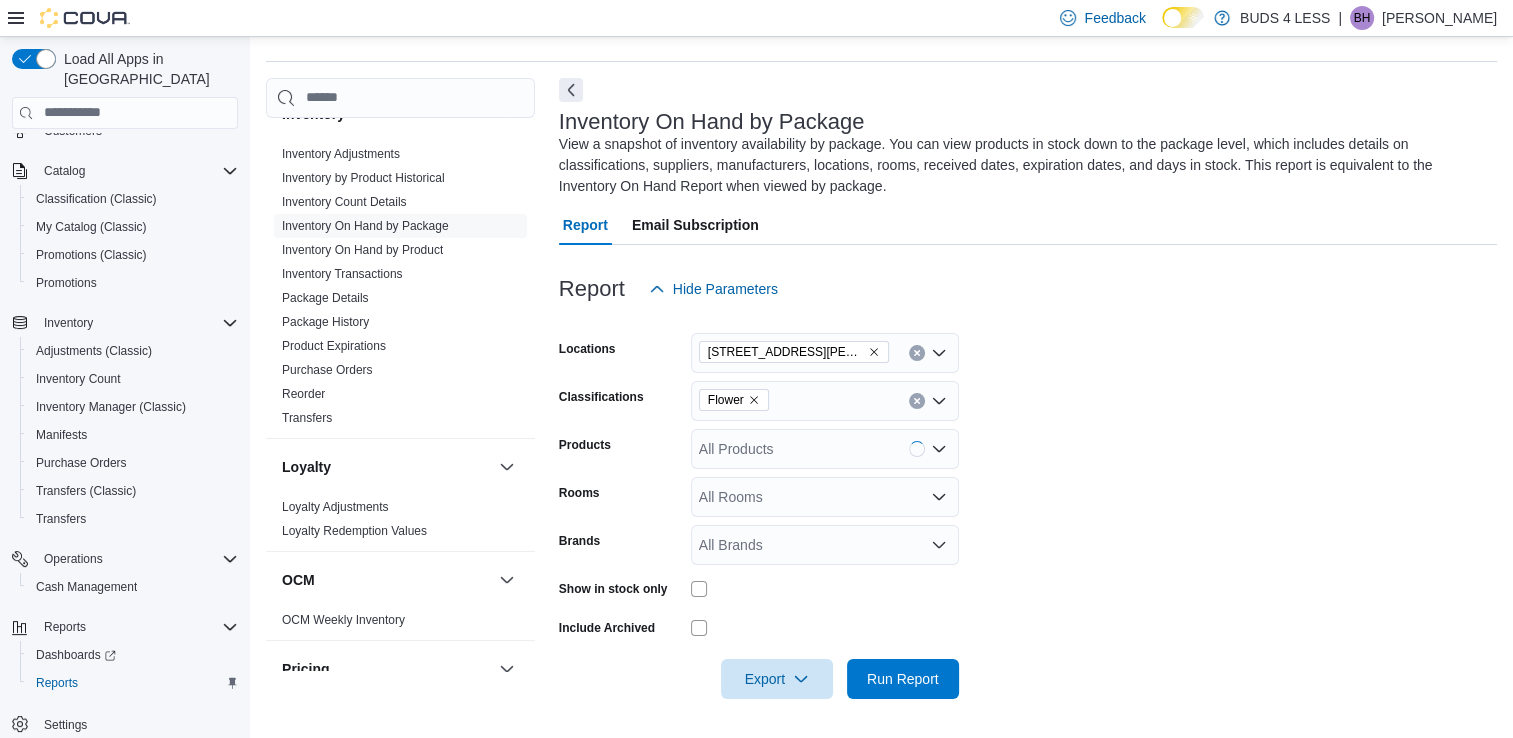 click on "Locations [STREET_ADDRESS][PERSON_NAME] Classifications Flower Products All Products Rooms All Rooms Brands All Brands Show in stock only Include Archived Export  Run Report" at bounding box center (1028, 504) 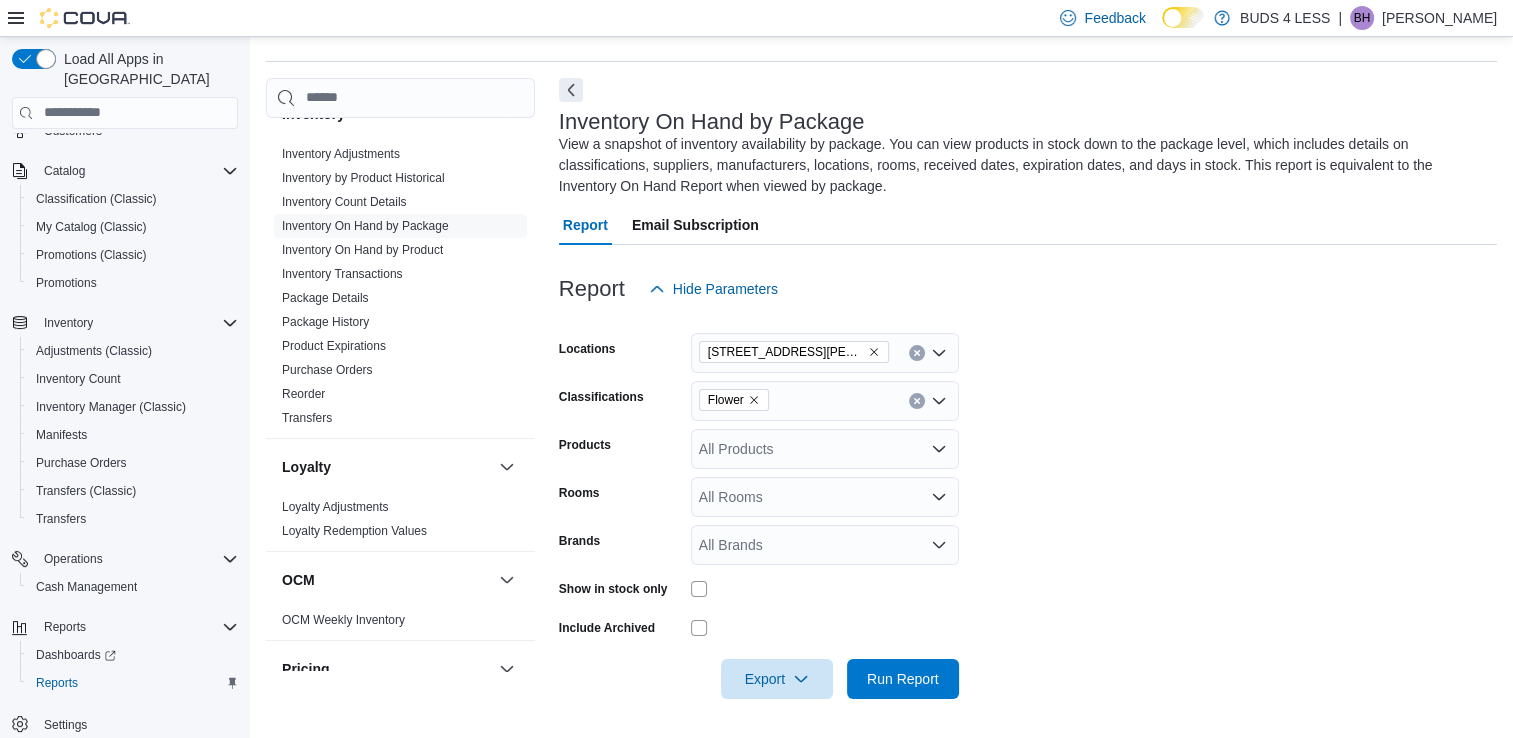 click at bounding box center [825, 588] 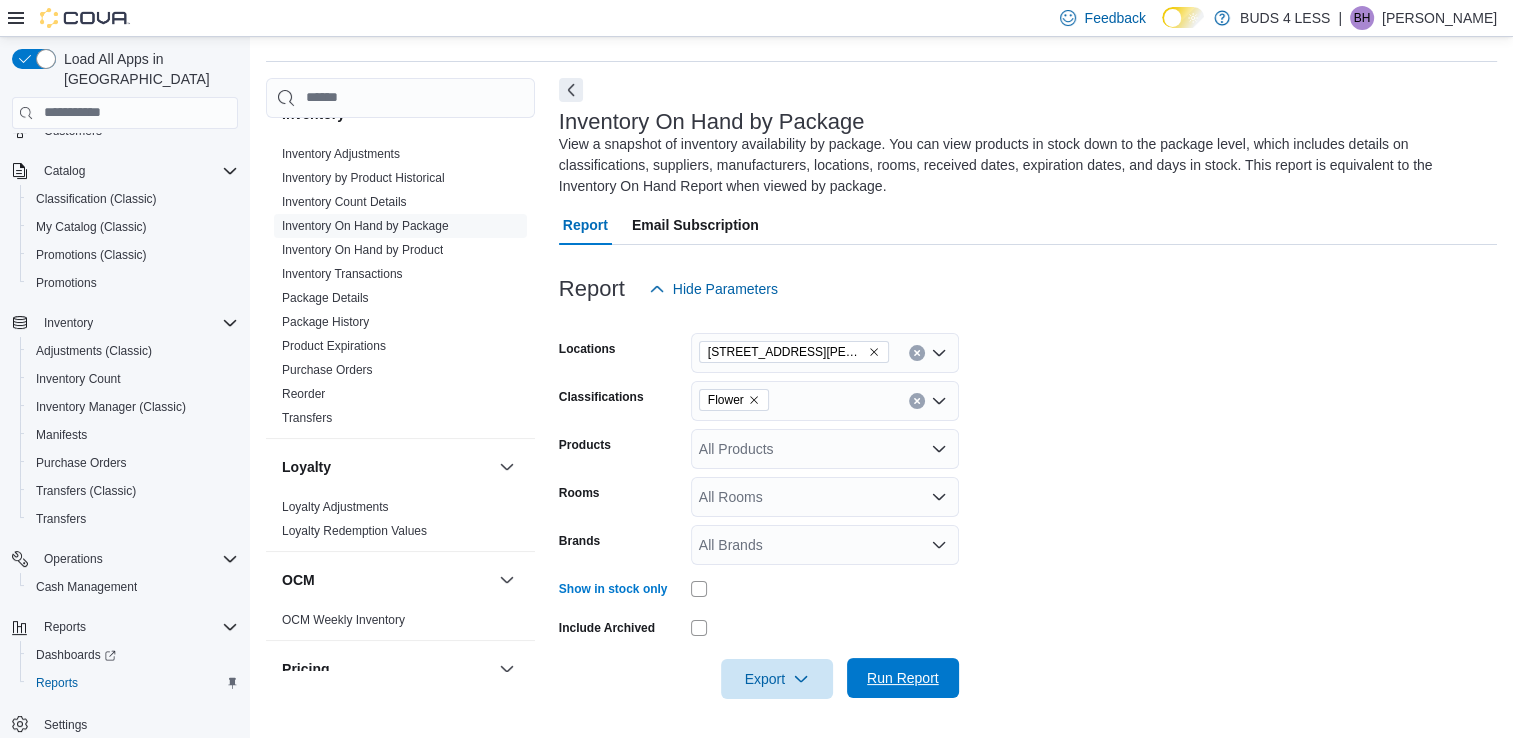 click on "Run Report" at bounding box center [903, 678] 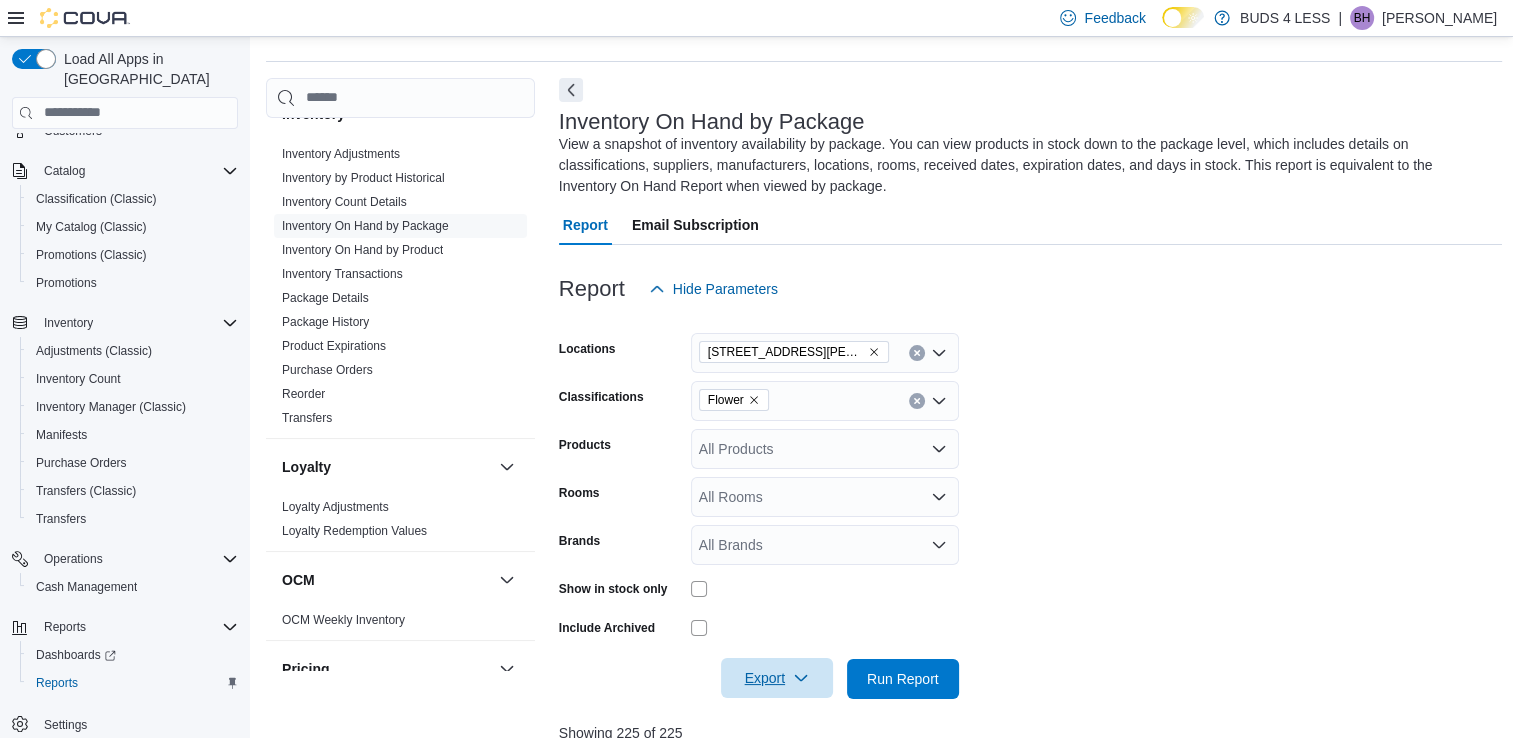 click 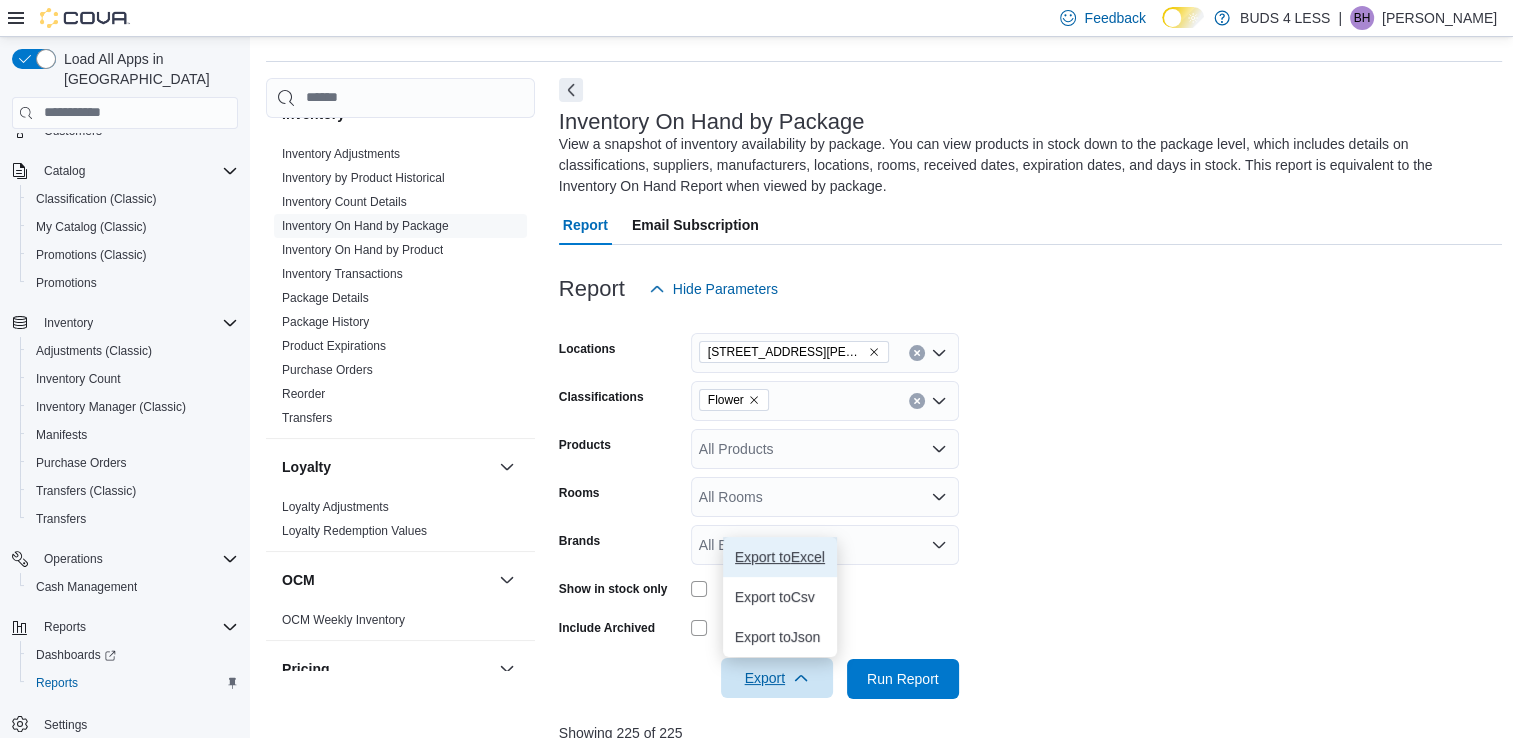 click on "Export to  Excel" at bounding box center [780, 557] 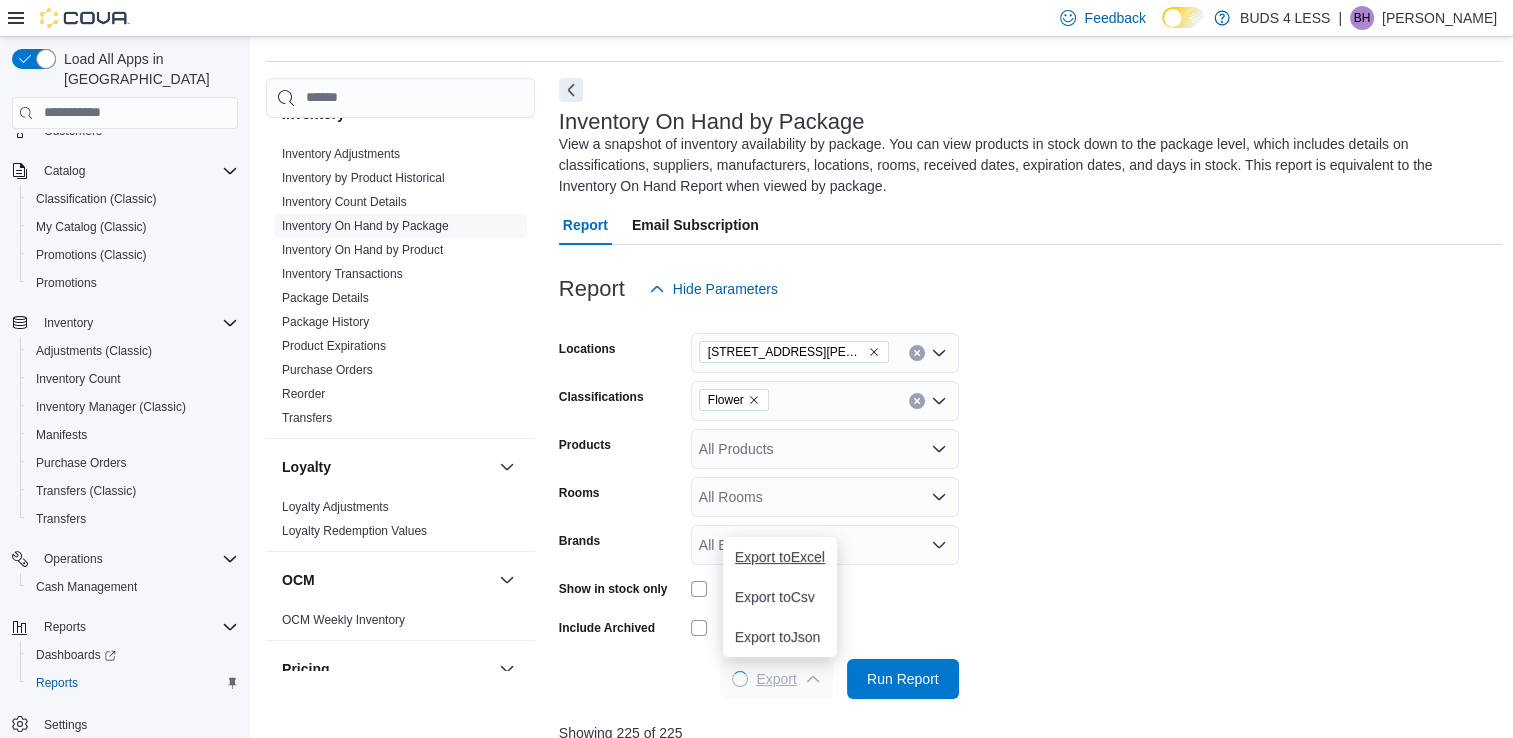 scroll, scrollTop: 0, scrollLeft: 0, axis: both 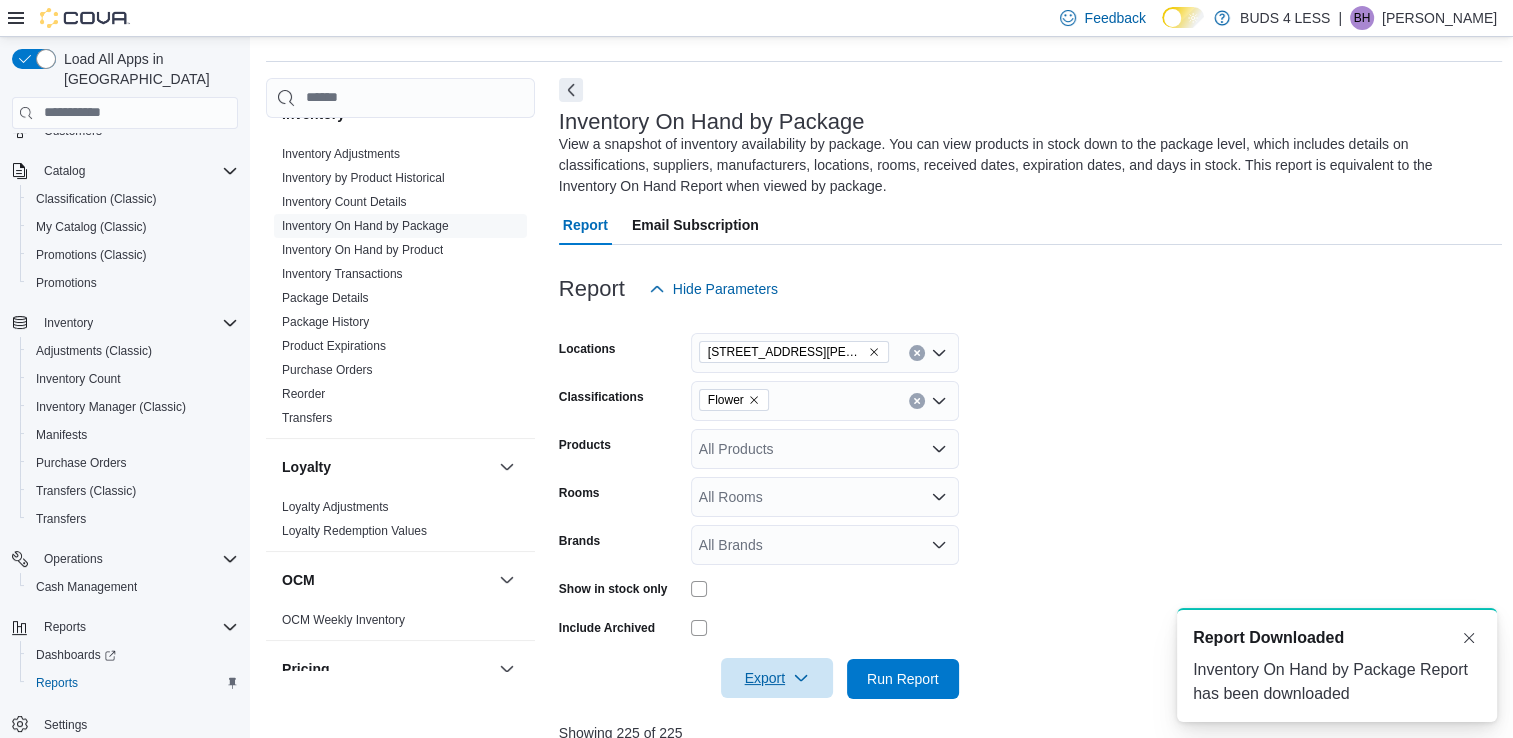 click on "Locations [STREET_ADDRESS][PERSON_NAME] Classifications Flower Products All Products Rooms All Rooms Brands All Brands Show in stock only Include Archived Export  Run Report" at bounding box center [1031, 504] 